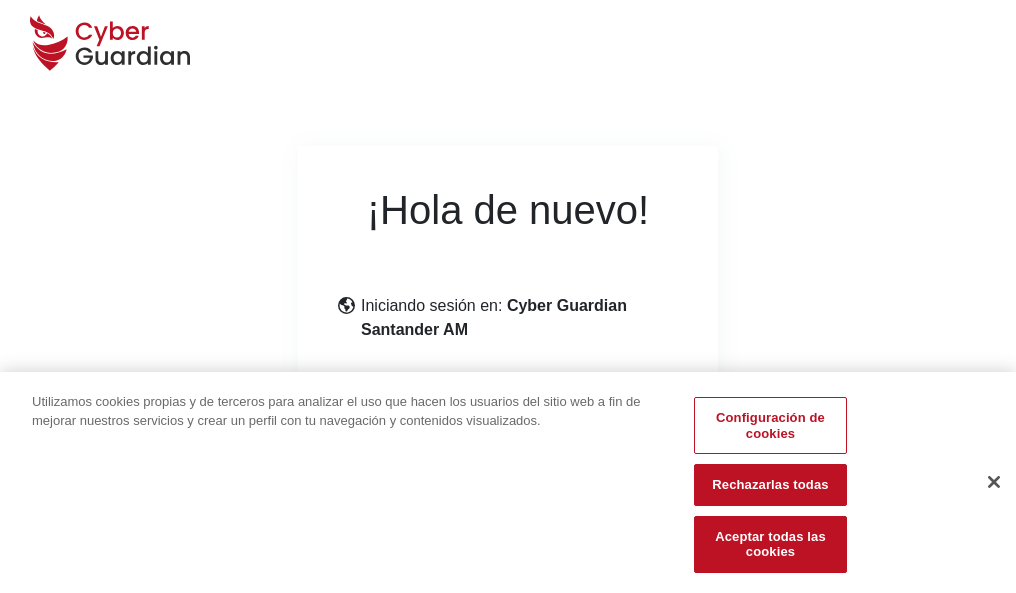scroll, scrollTop: 245, scrollLeft: 0, axis: vertical 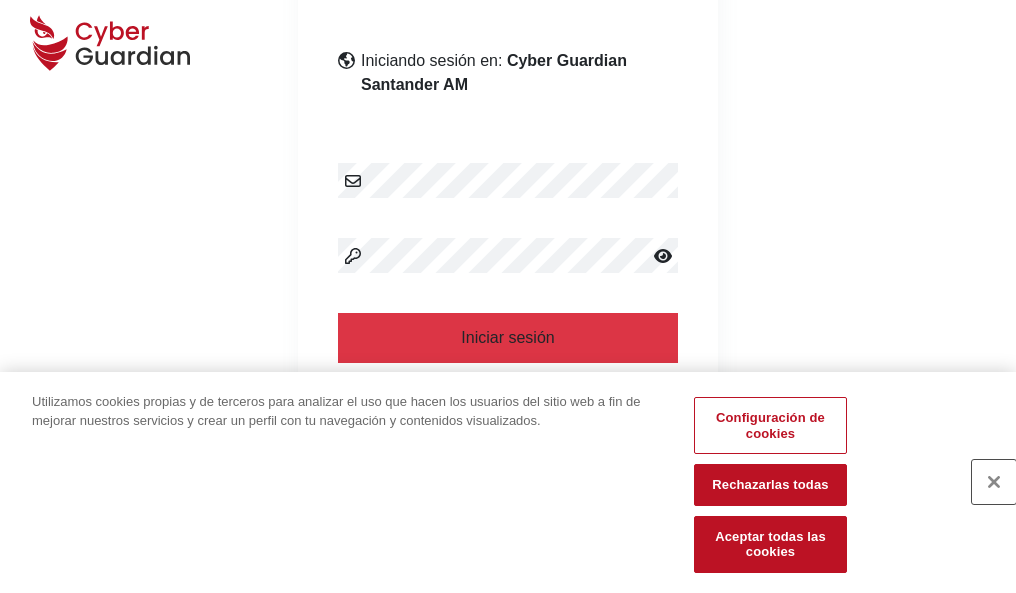 click at bounding box center [994, 482] 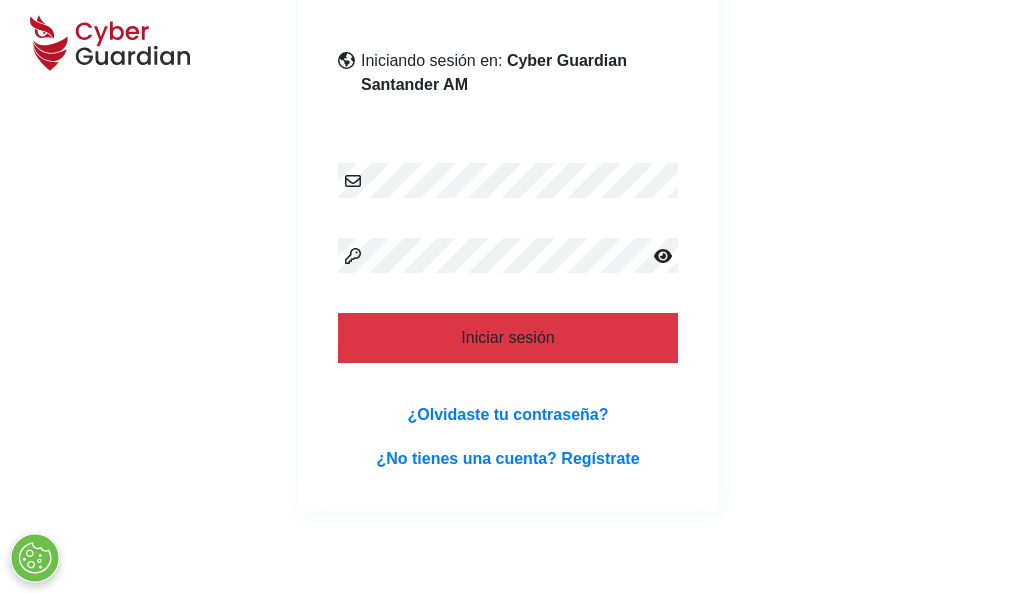 scroll, scrollTop: 389, scrollLeft: 0, axis: vertical 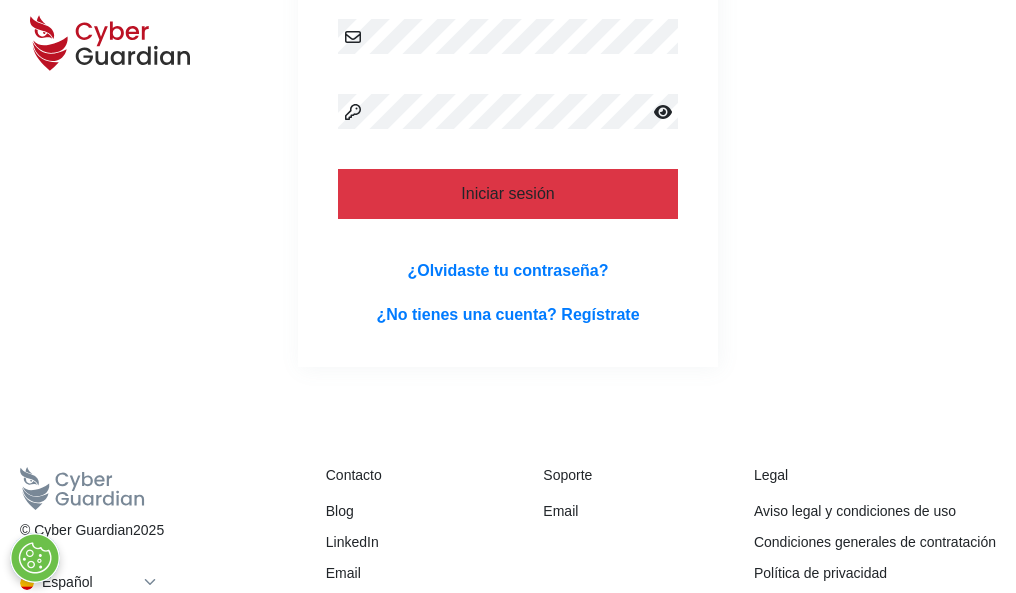 type 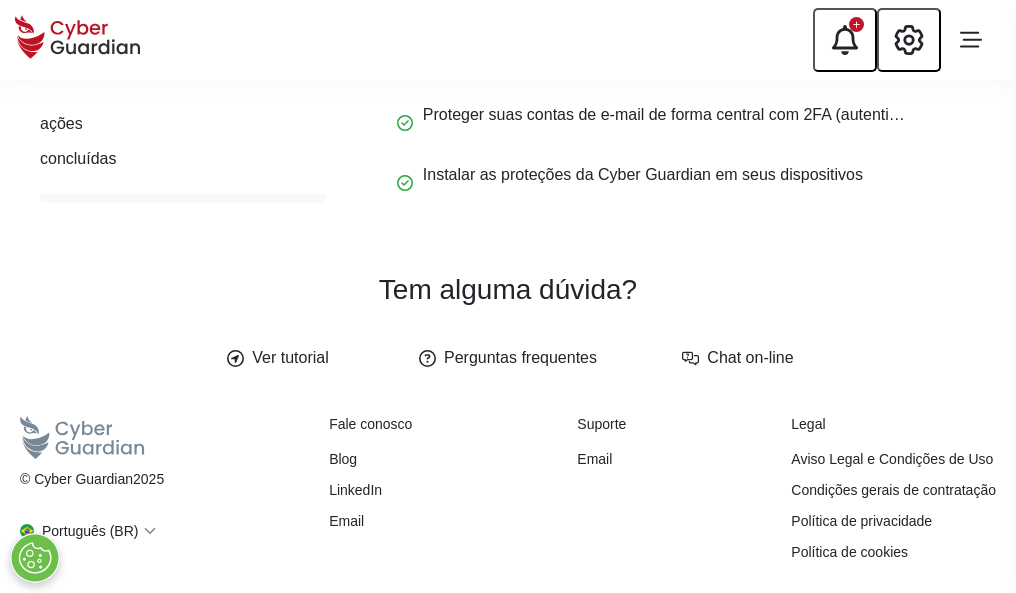 scroll, scrollTop: 0, scrollLeft: 0, axis: both 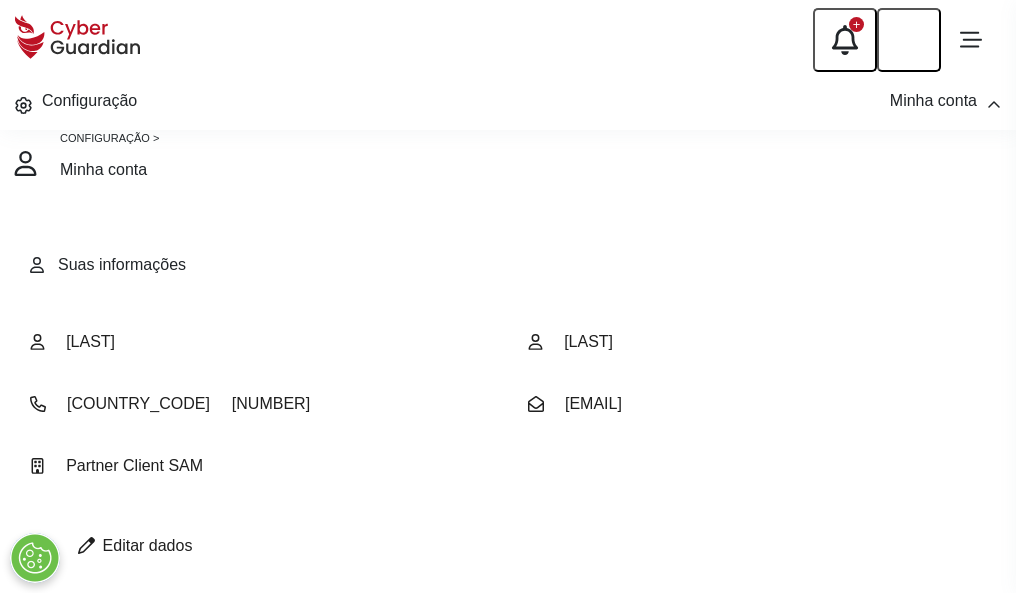 click at bounding box center (86, 545) 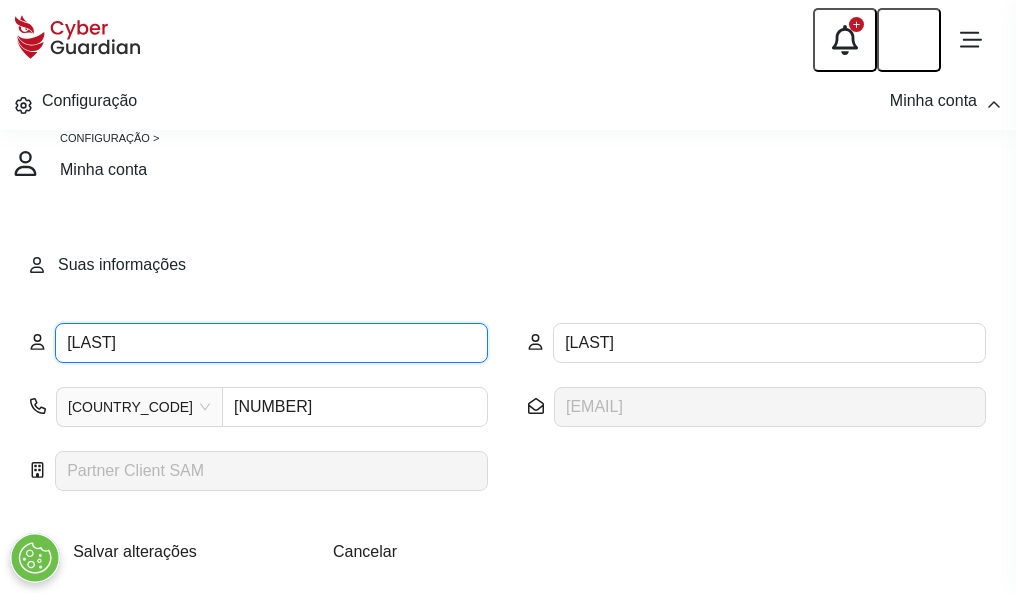 click on "GLORIA" at bounding box center (271, 343) 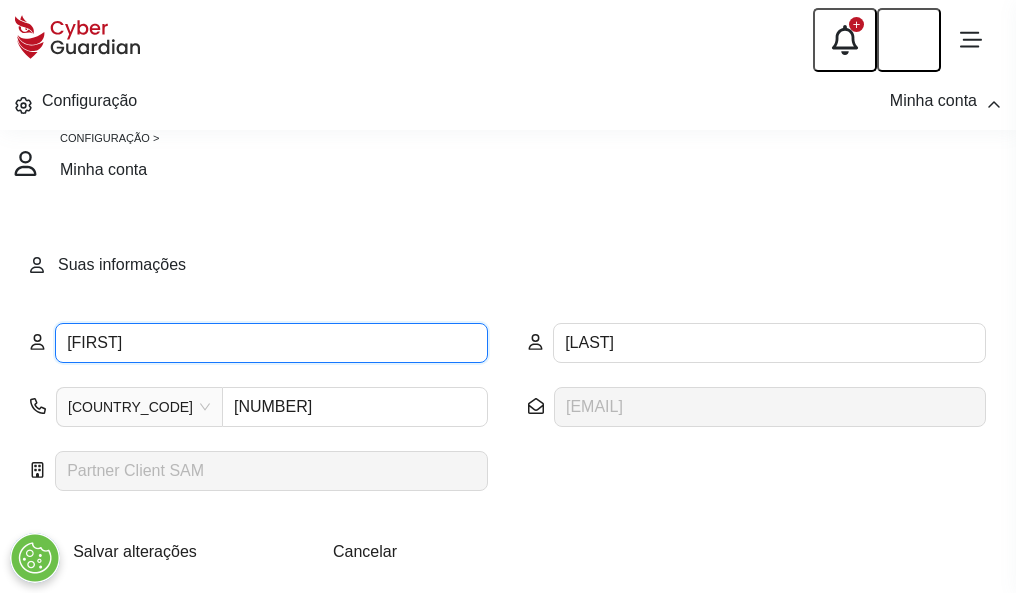 type on "Eliseo" 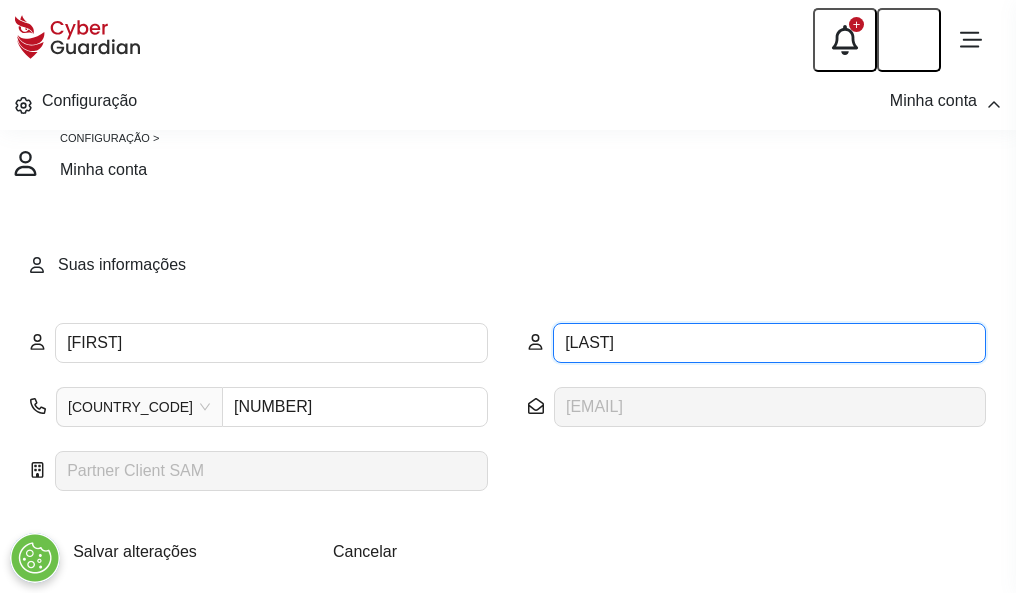 click on "PORTERO" at bounding box center [769, 343] 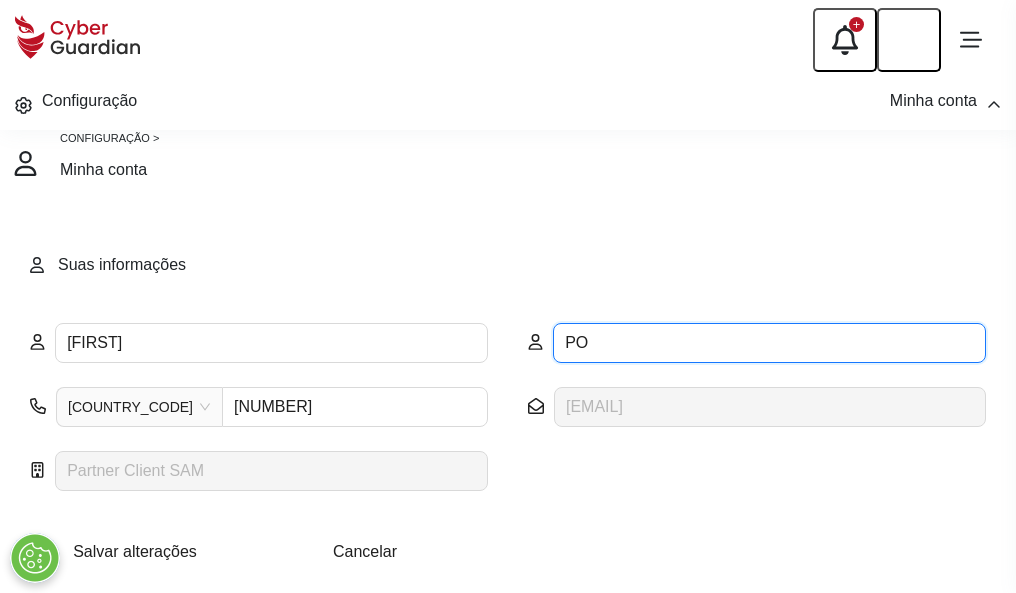 type on "P" 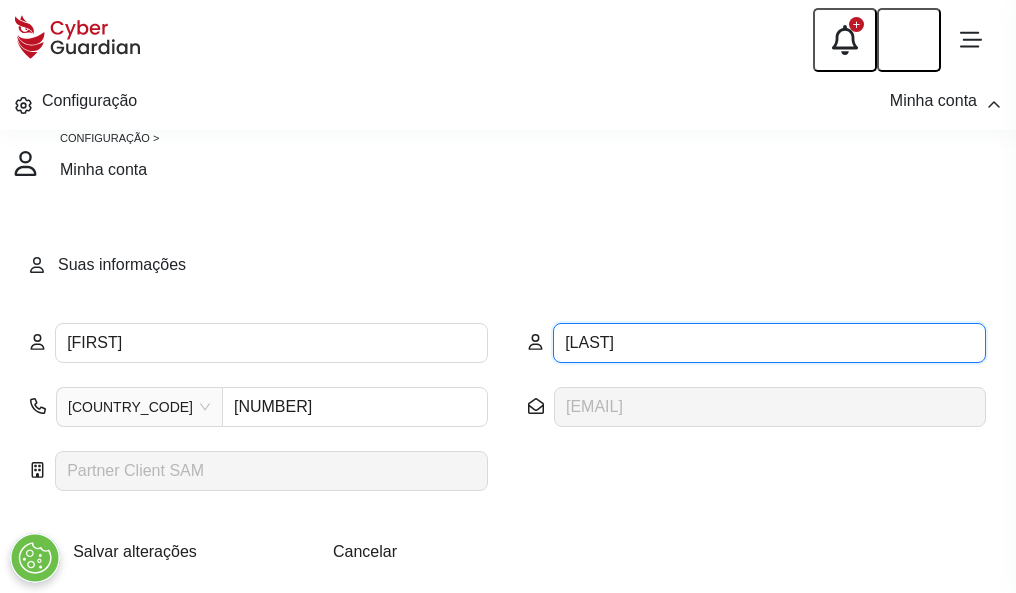 type on "Belmonte" 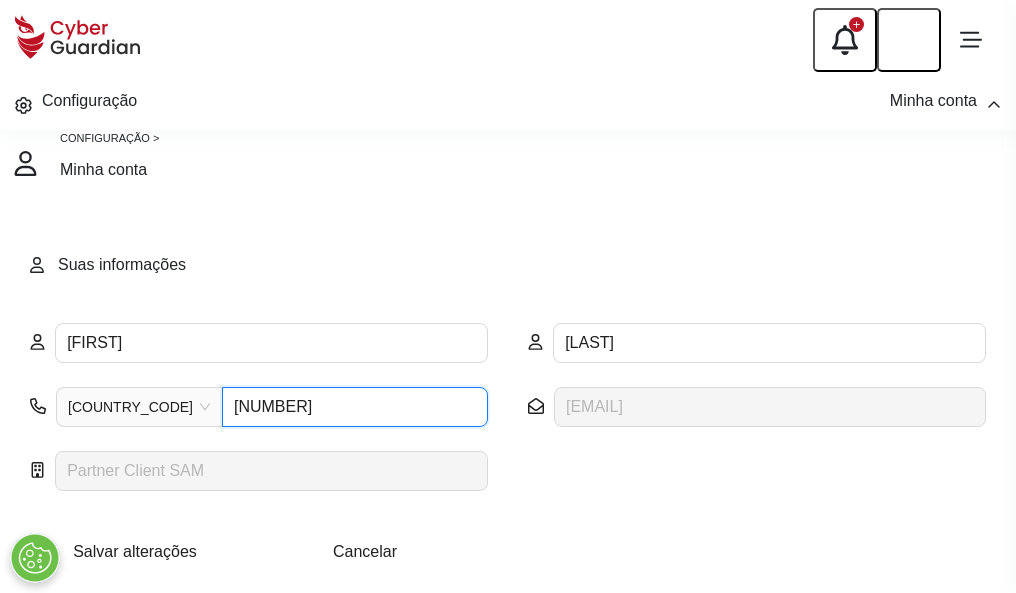 click on "4978439419" at bounding box center (355, 407) 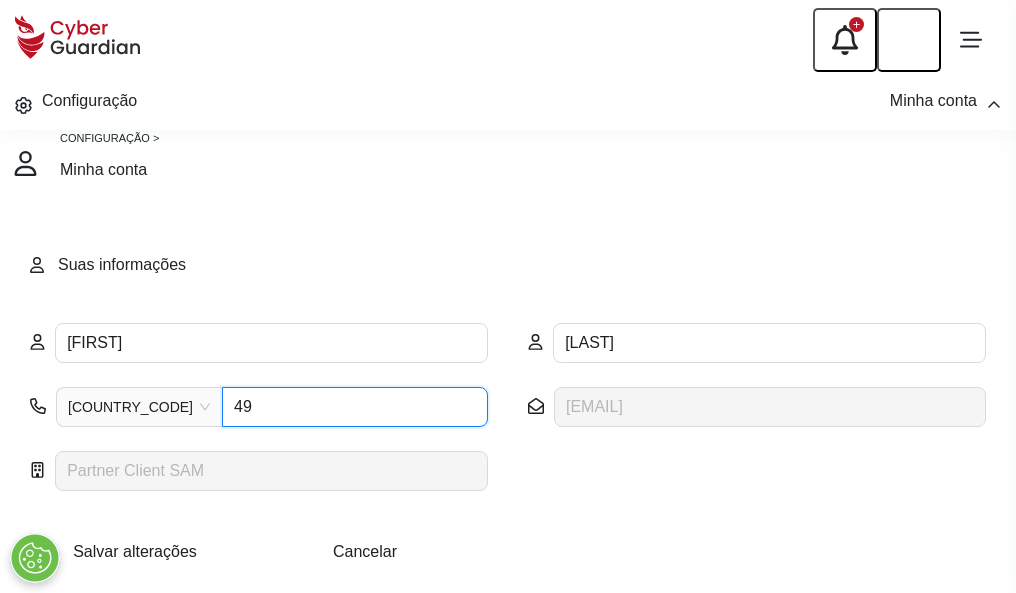 type on "4" 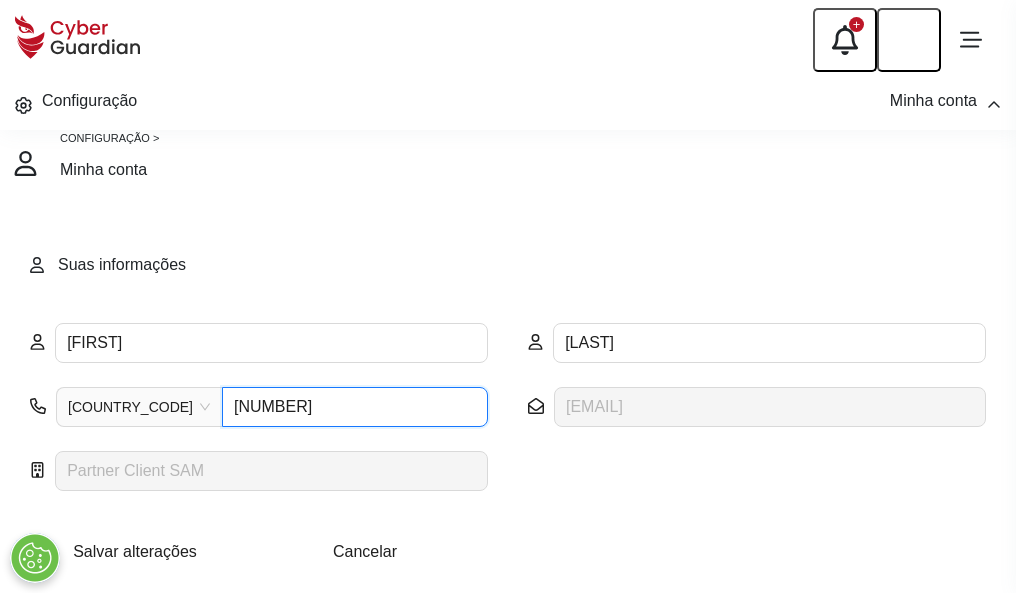 type on "4928231405" 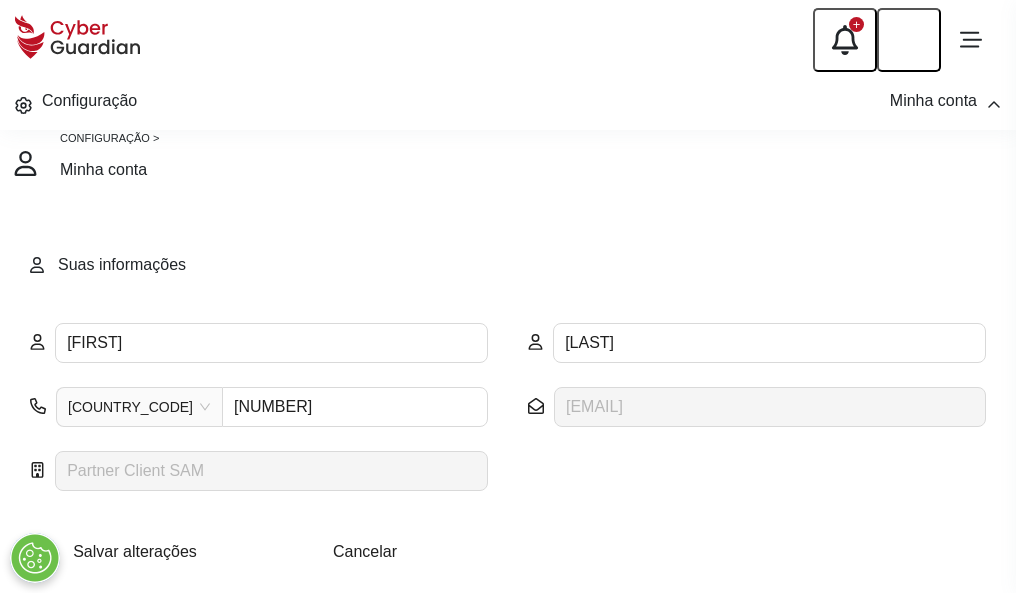 click on "Salvar alterações" at bounding box center (135, 551) 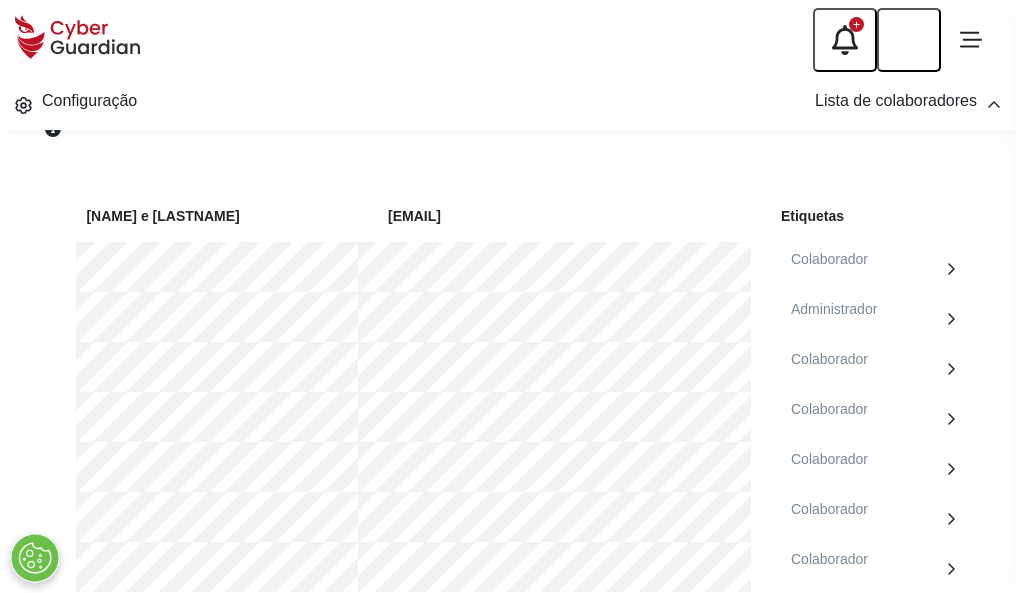 scroll, scrollTop: 856, scrollLeft: 0, axis: vertical 